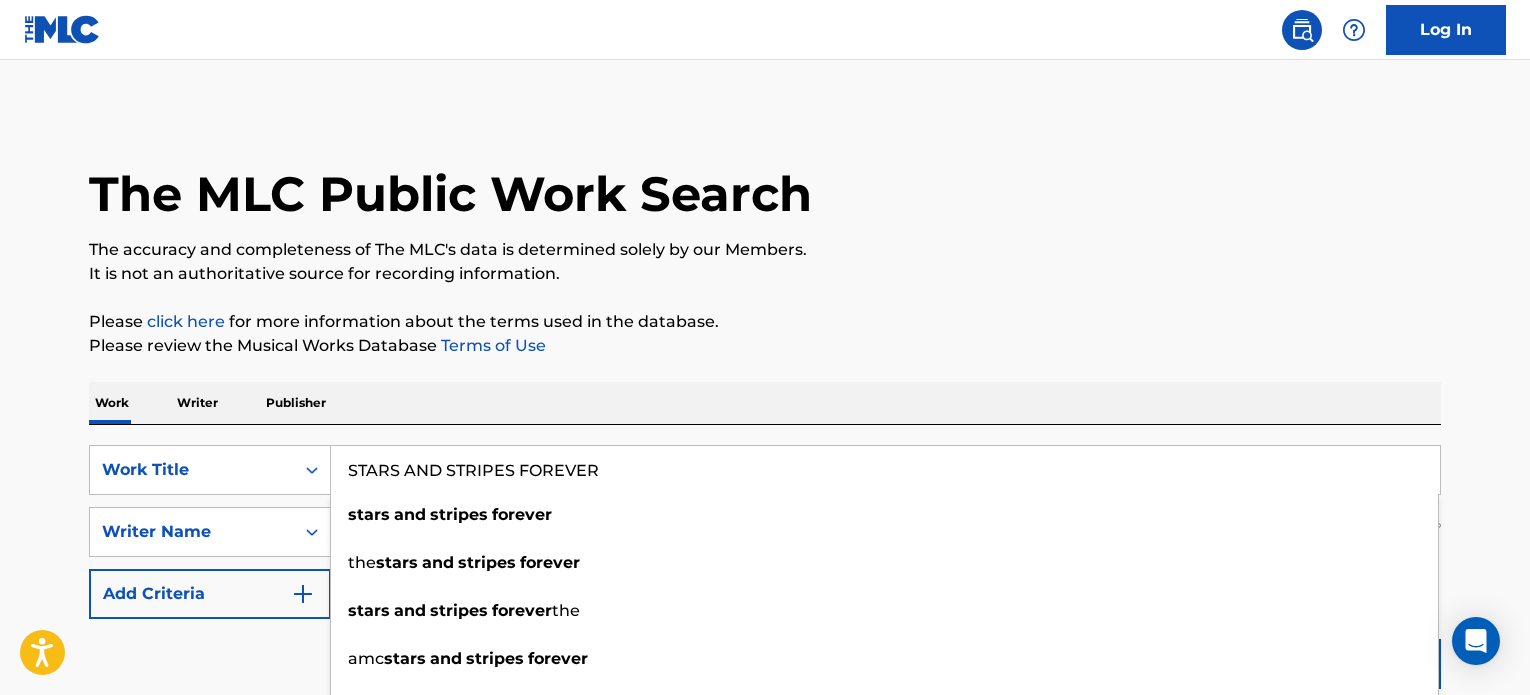 scroll, scrollTop: 0, scrollLeft: 0, axis: both 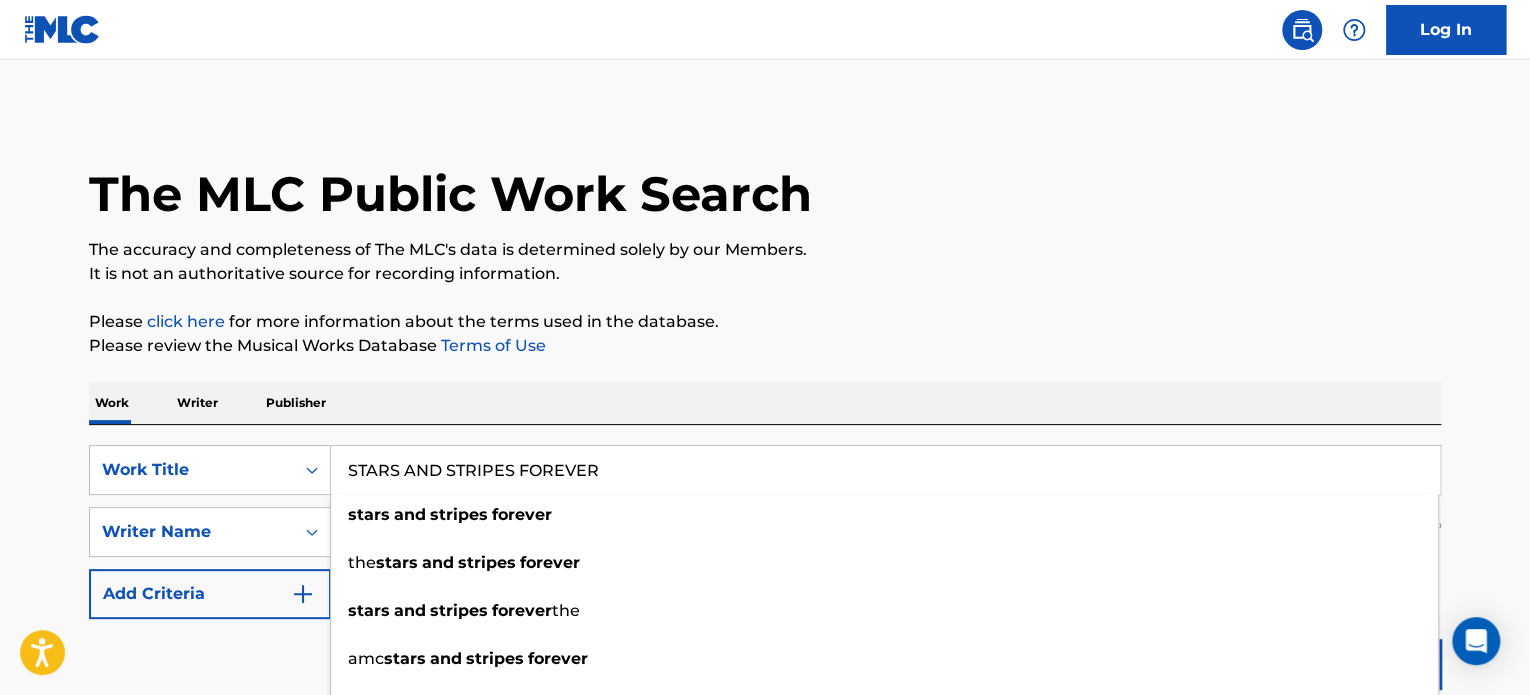 click on "It is not an authoritative source for recording information." at bounding box center [765, 274] 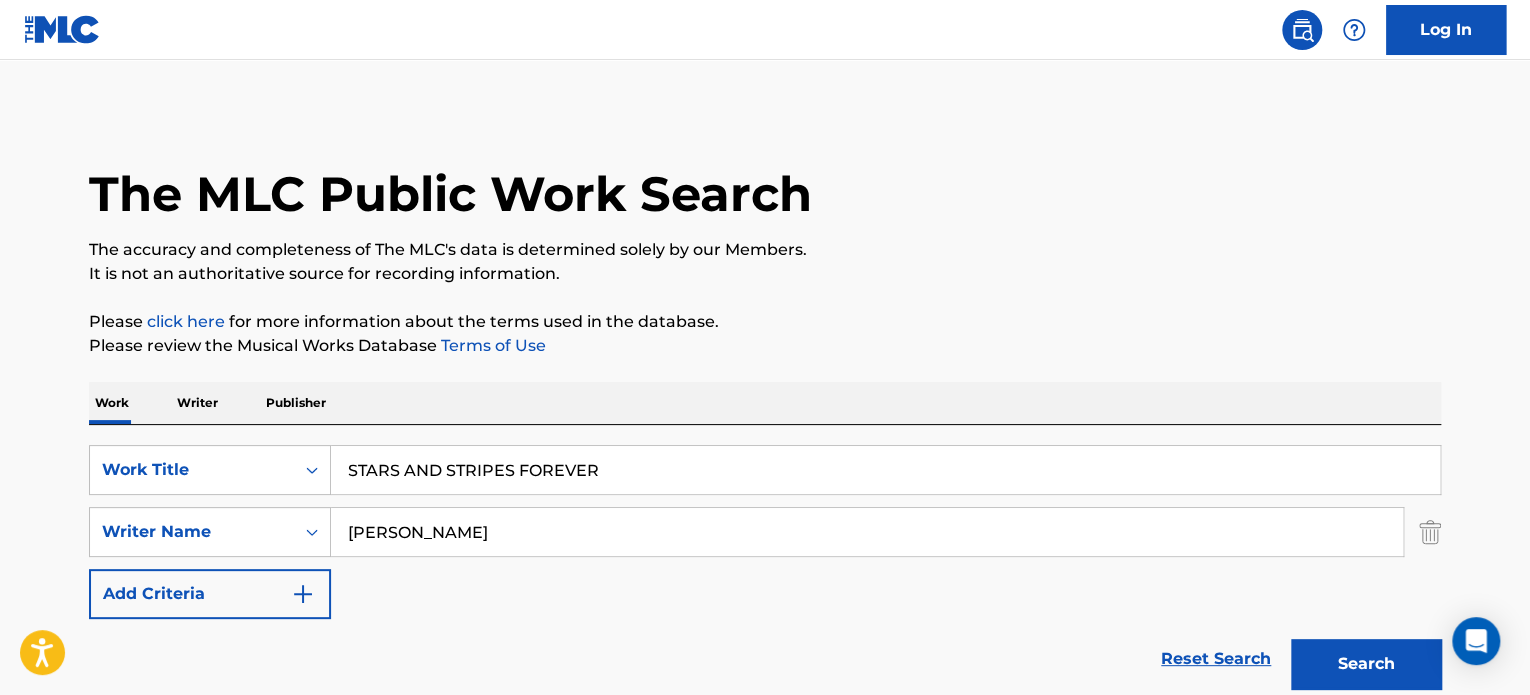 click on "SearchWithCriteria791289d8-a1ff-4395-a7bc-2fe93c5fb120 Work Title STARS AND STRIPES FOREVER SearchWithCriteriacc3e57a3-b0ac-4c3c-a2b5-5df149b10ce2 Writer Name [PERSON_NAME] Add Criteria" at bounding box center [765, 532] 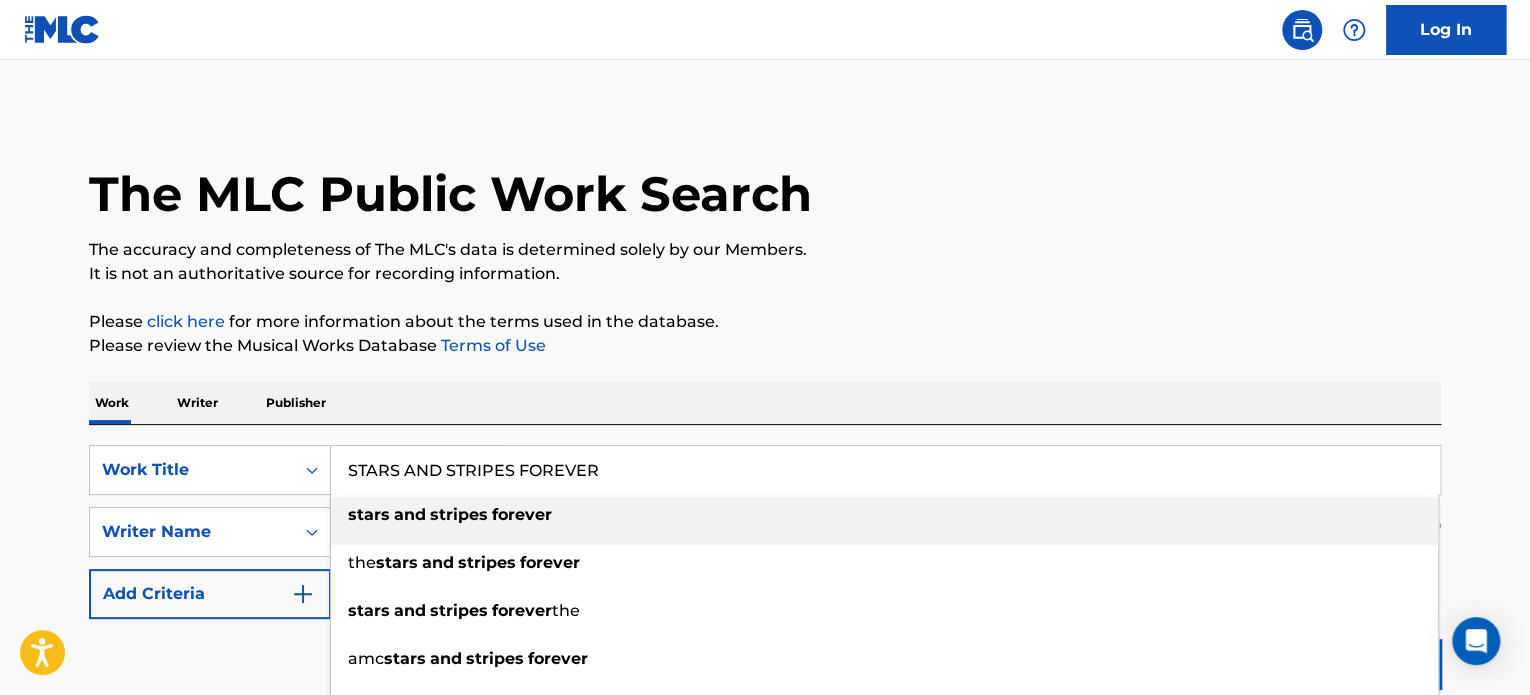 drag, startPoint x: 656, startPoint y: 463, endPoint x: 0, endPoint y: 436, distance: 656.5554 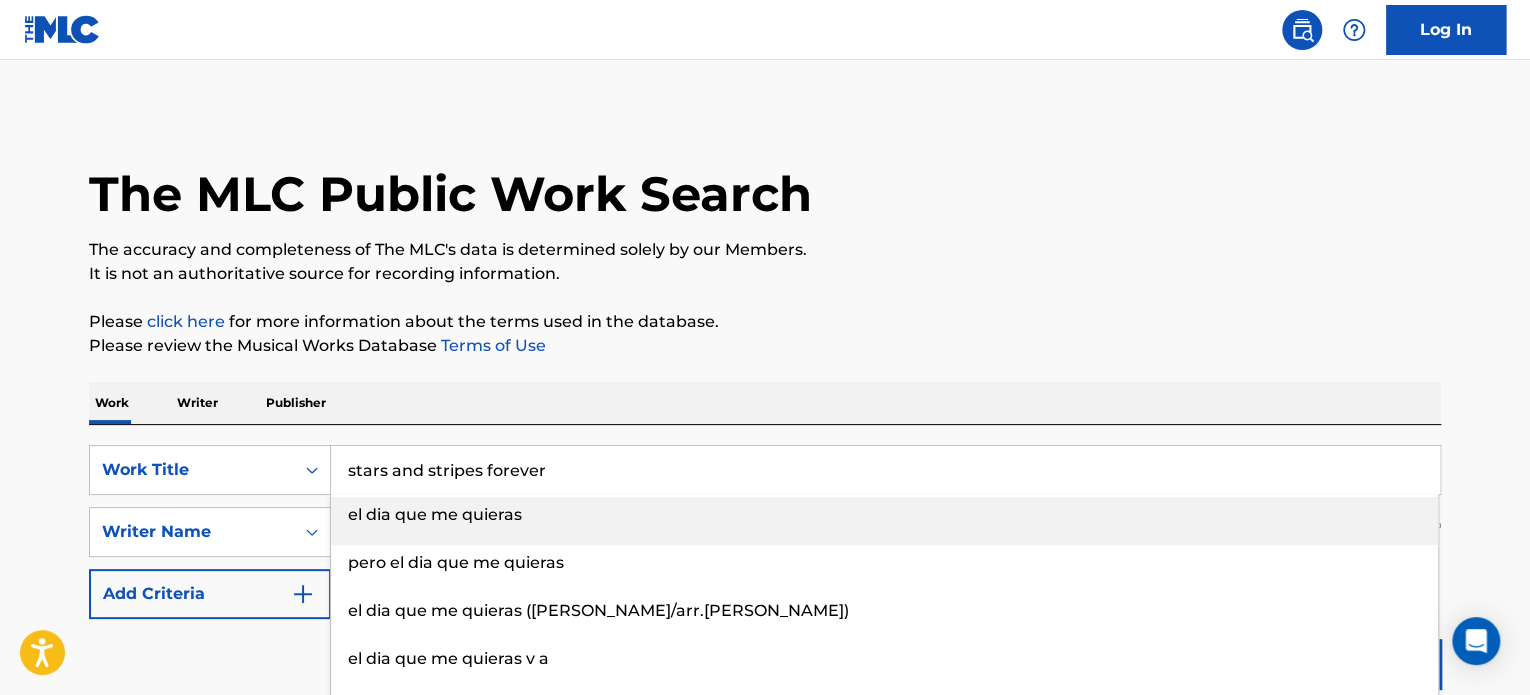 click on "The accuracy and completeness of The MLC's data is determined solely by our Members." at bounding box center [765, 250] 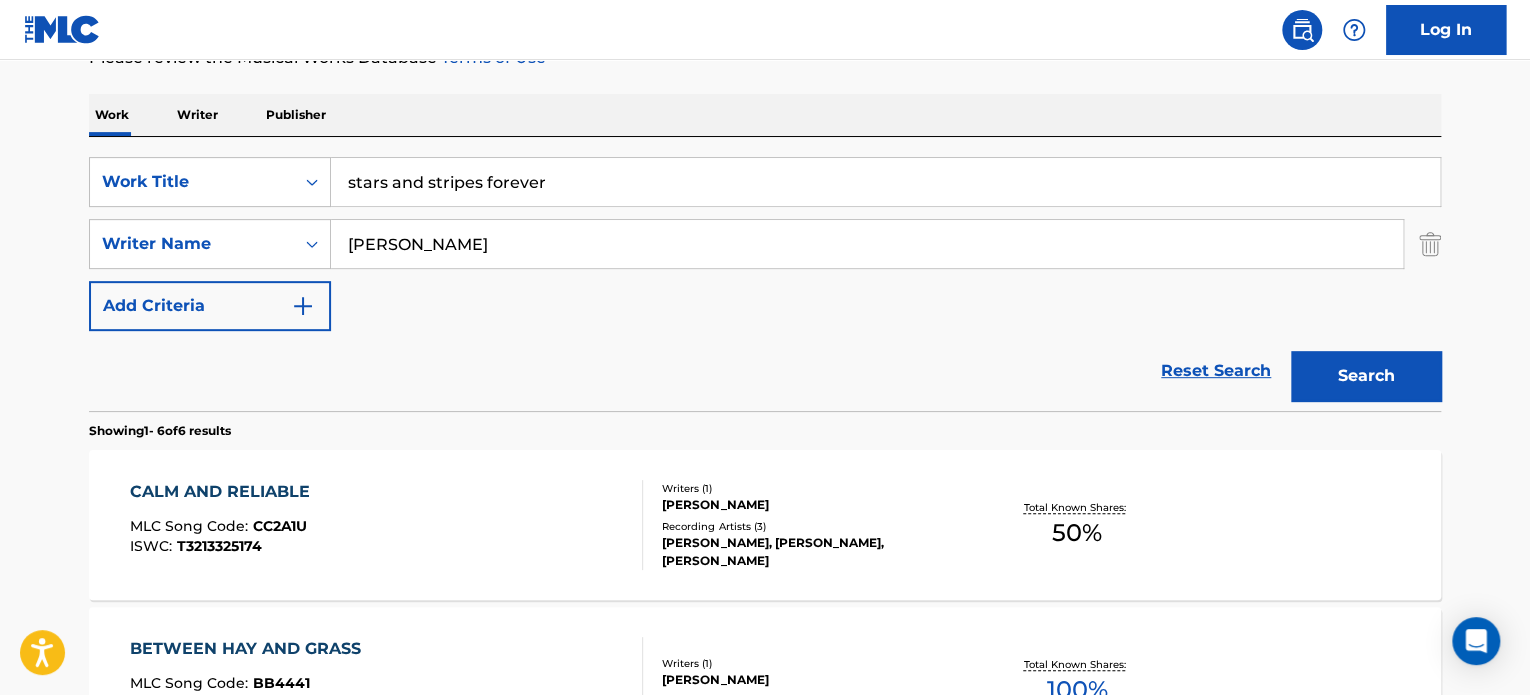 scroll, scrollTop: 333, scrollLeft: 0, axis: vertical 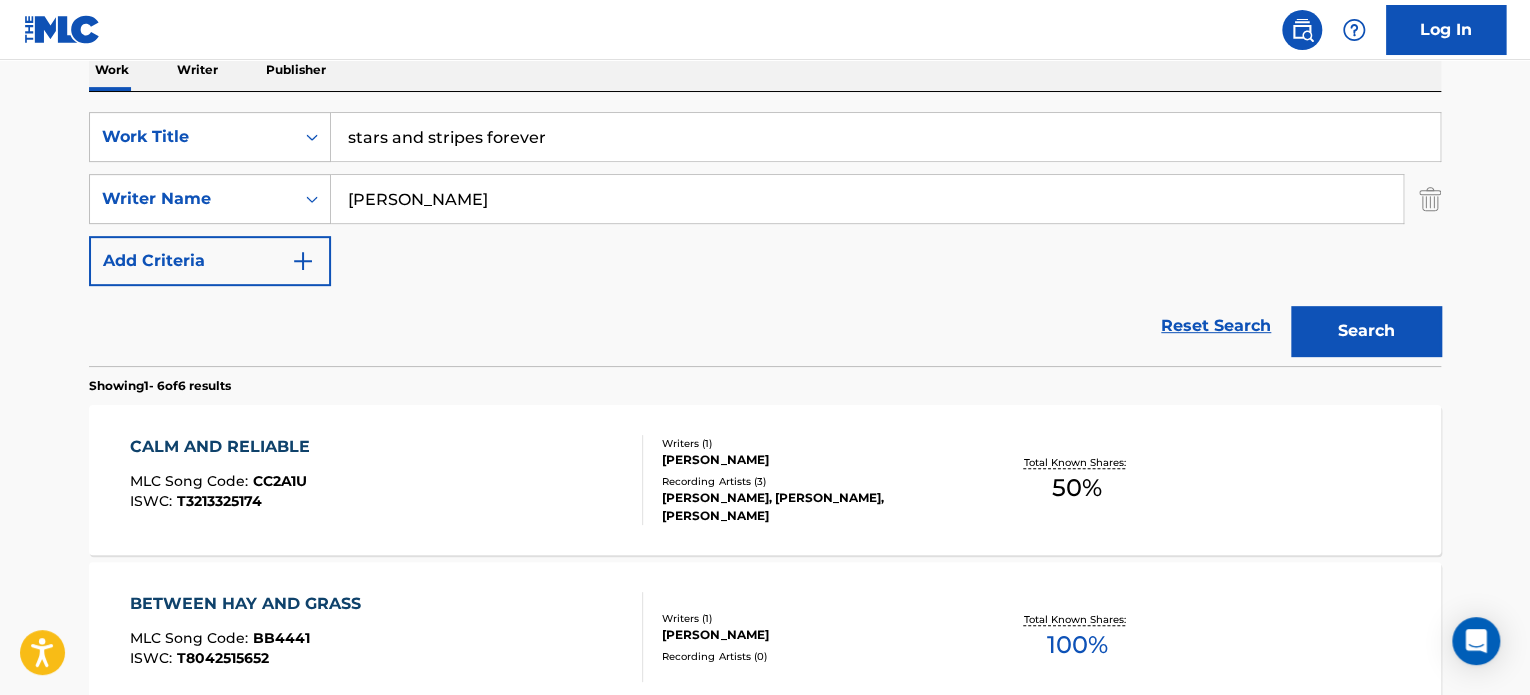 click on "Search" at bounding box center (1366, 331) 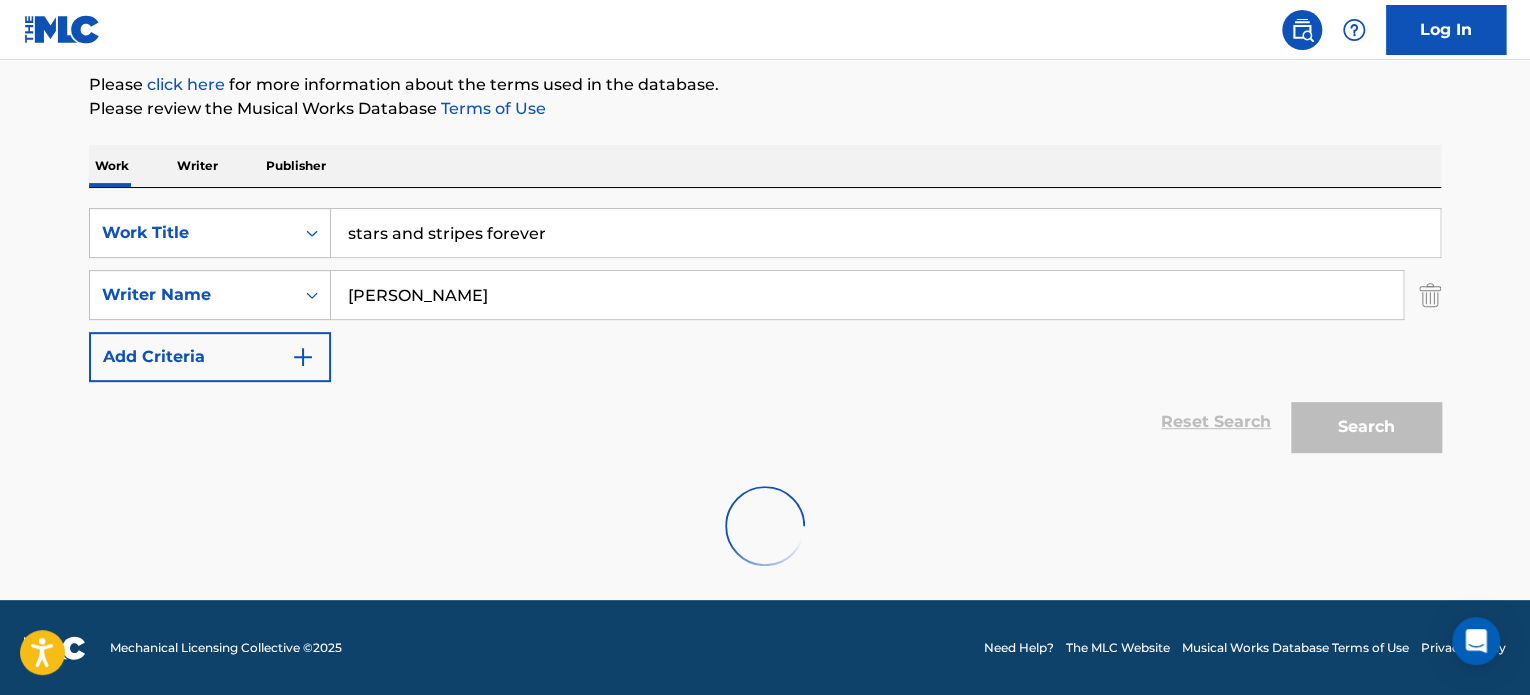 scroll, scrollTop: 333, scrollLeft: 0, axis: vertical 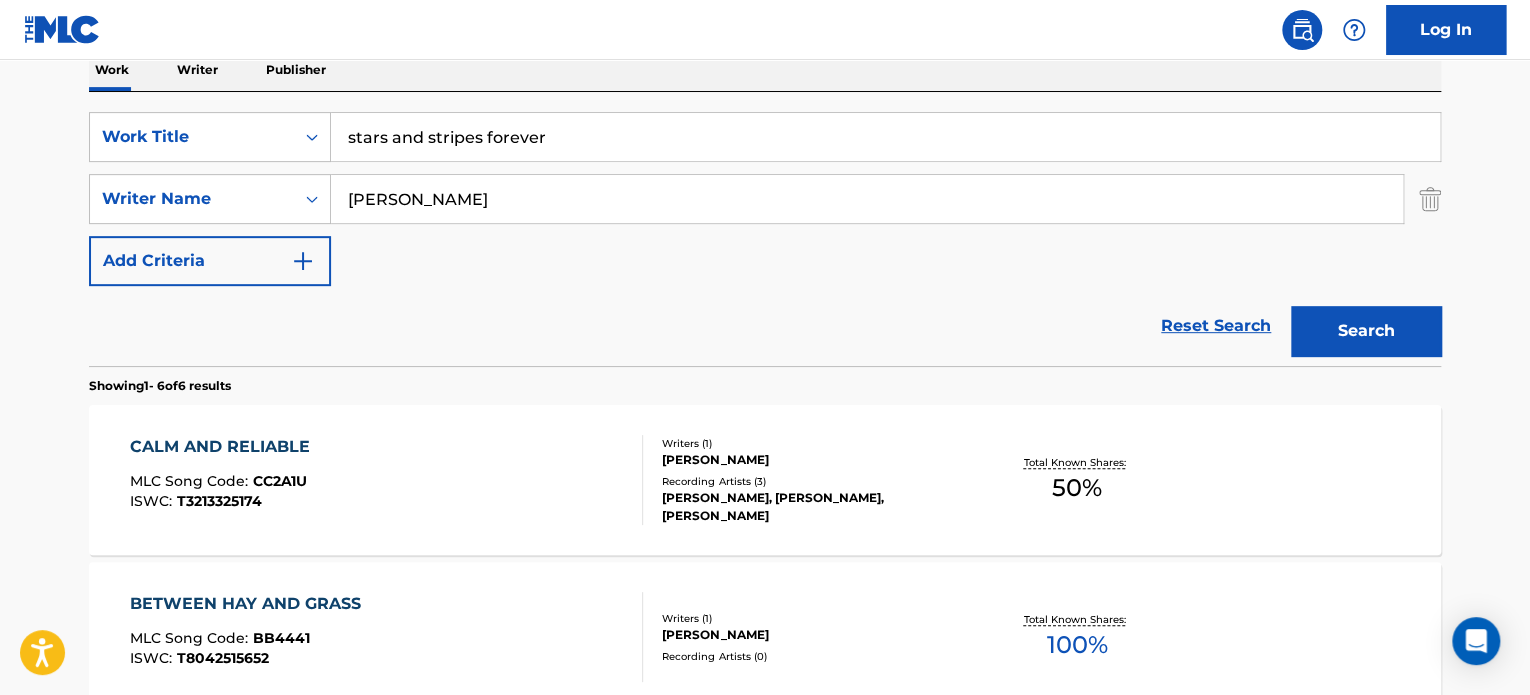click on "SearchWithCriteria791289d8-a1ff-4395-a7bc-2fe93c5fb120 Work Title stars and stripes forever SearchWithCriteriacc3e57a3-b0ac-4c3c-a2b5-5df149b10ce2 Writer Name [PERSON_NAME] Add Criteria Reset Search Search" at bounding box center (765, 229) 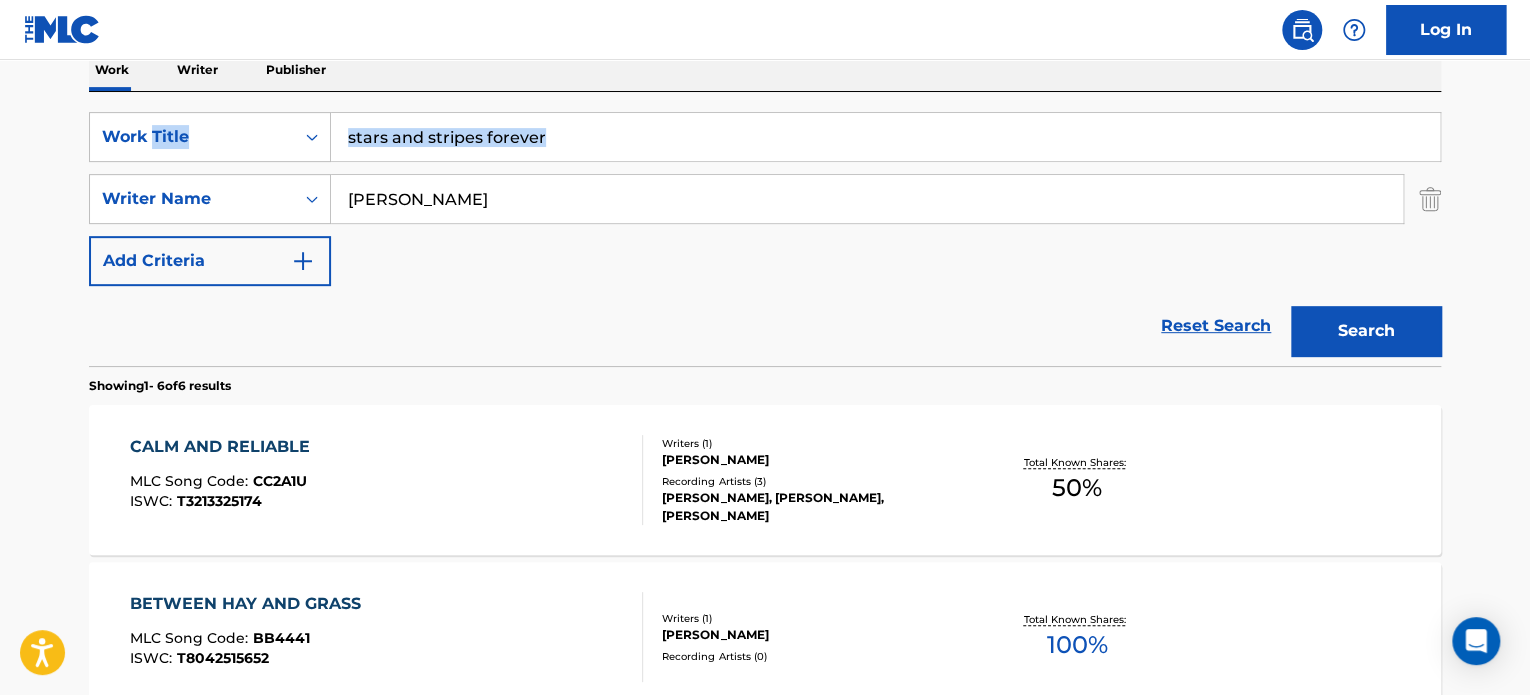 click on "SearchWithCriteria791289d8-a1ff-4395-a7bc-2fe93c5fb120 Work Title stars and stripes forever SearchWithCriteriacc3e57a3-b0ac-4c3c-a2b5-5df149b10ce2 Writer Name [PERSON_NAME] Add Criteria Reset Search Search" at bounding box center [765, 229] 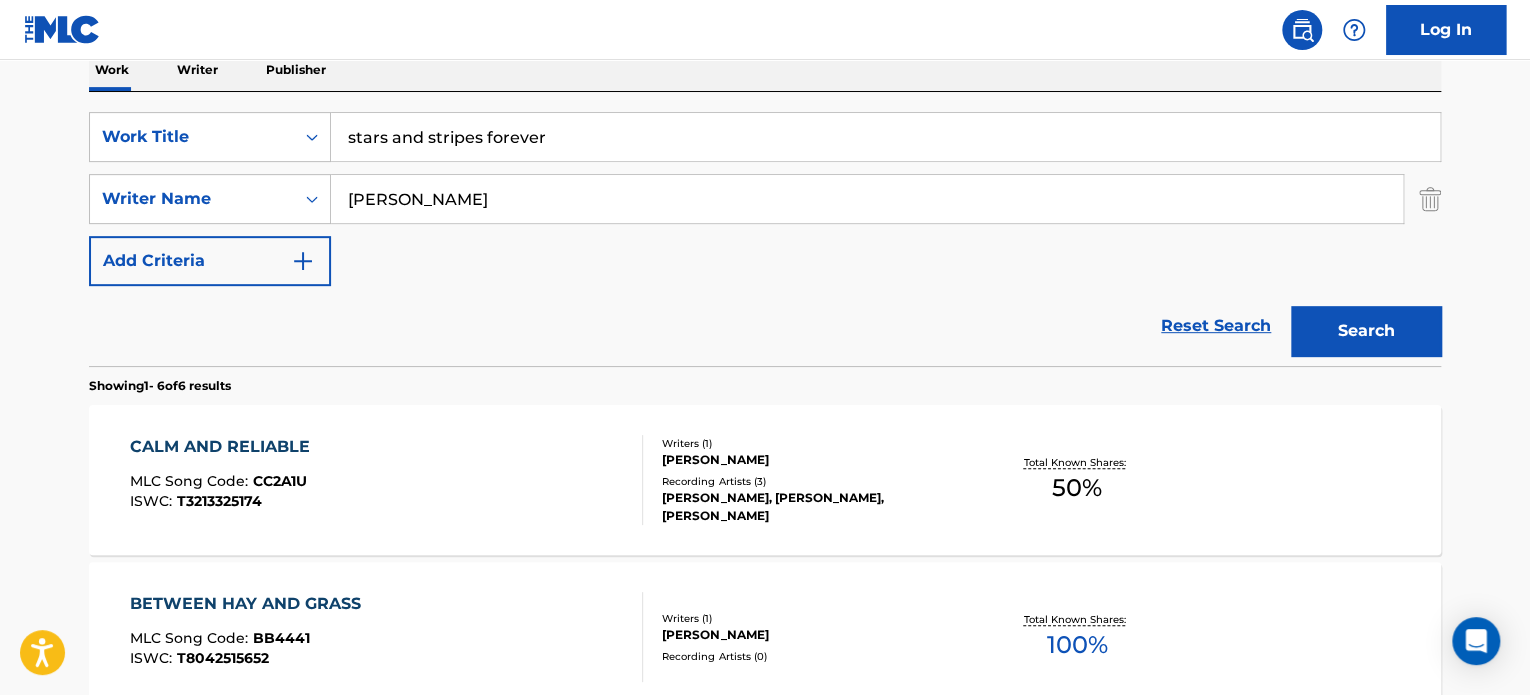 click on "stars and stripes forever" at bounding box center [885, 137] 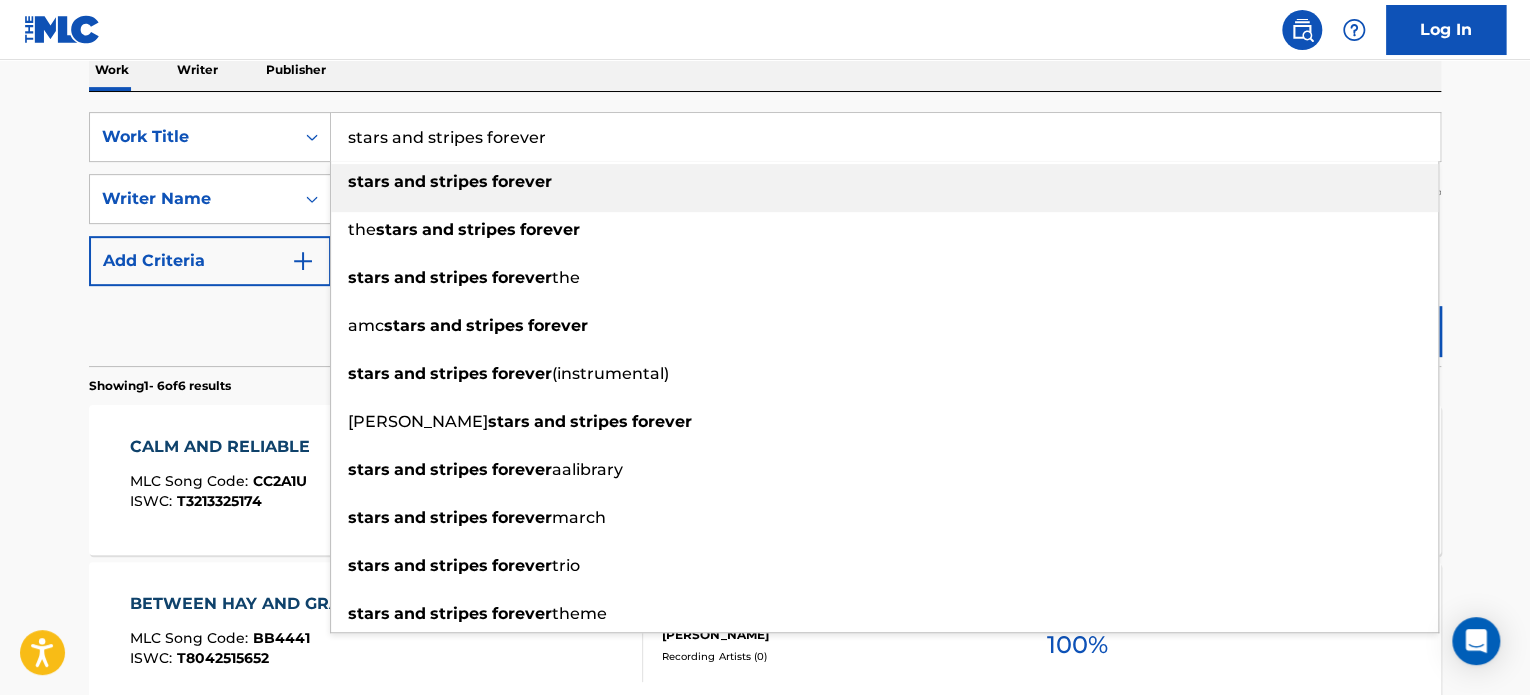 click on "stars and stripes forever" at bounding box center [885, 137] 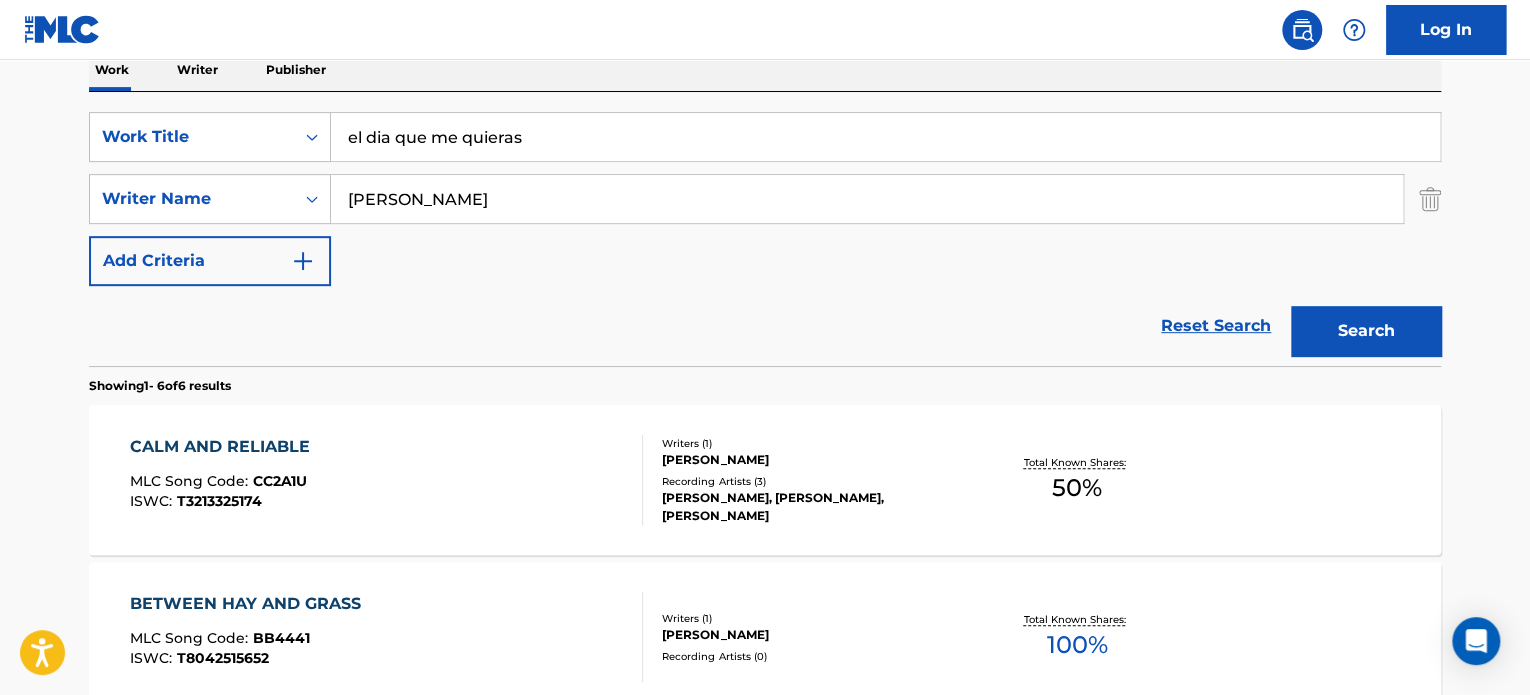 type on "el dia que me quieras" 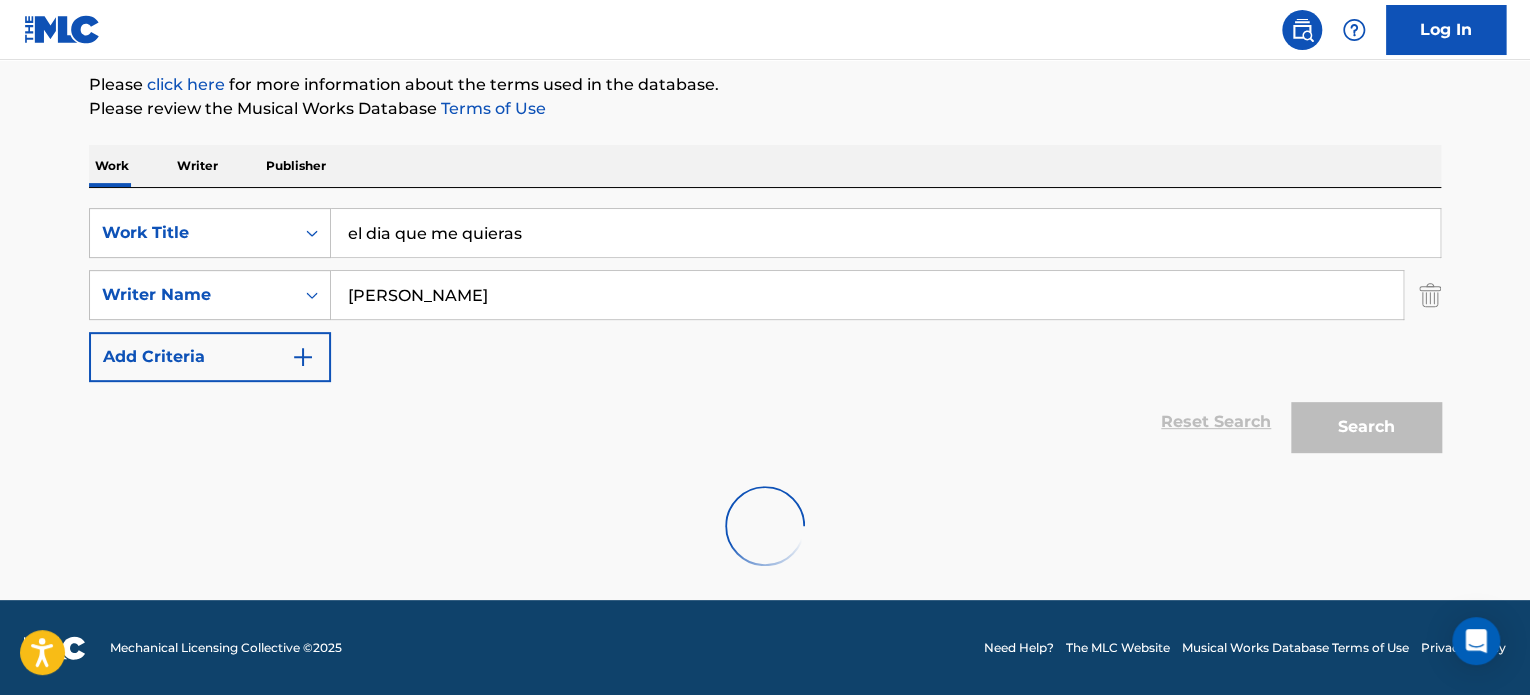 scroll, scrollTop: 333, scrollLeft: 0, axis: vertical 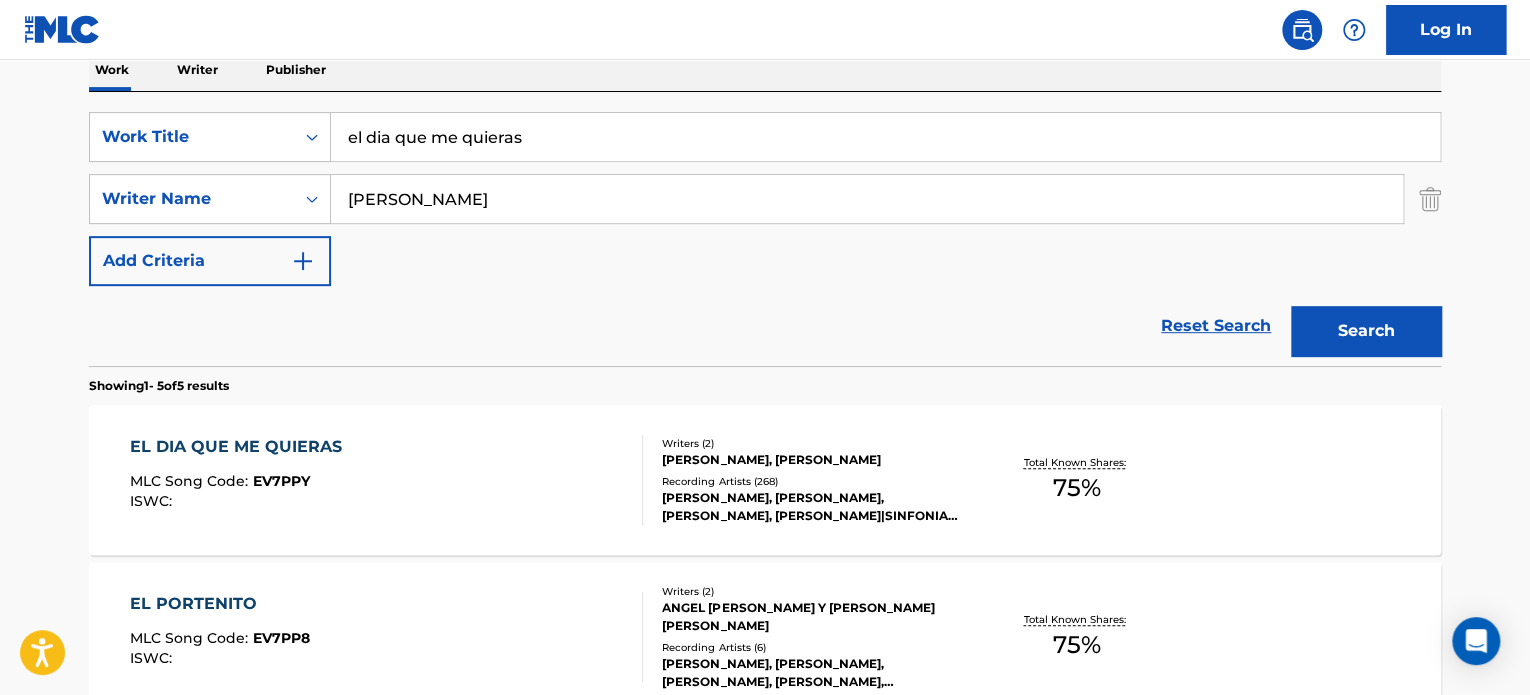click on "[PERSON_NAME], [PERSON_NAME], [PERSON_NAME], [PERSON_NAME]|SINFONIA VARSOVIA, [PERSON_NAME]" at bounding box center [813, 507] 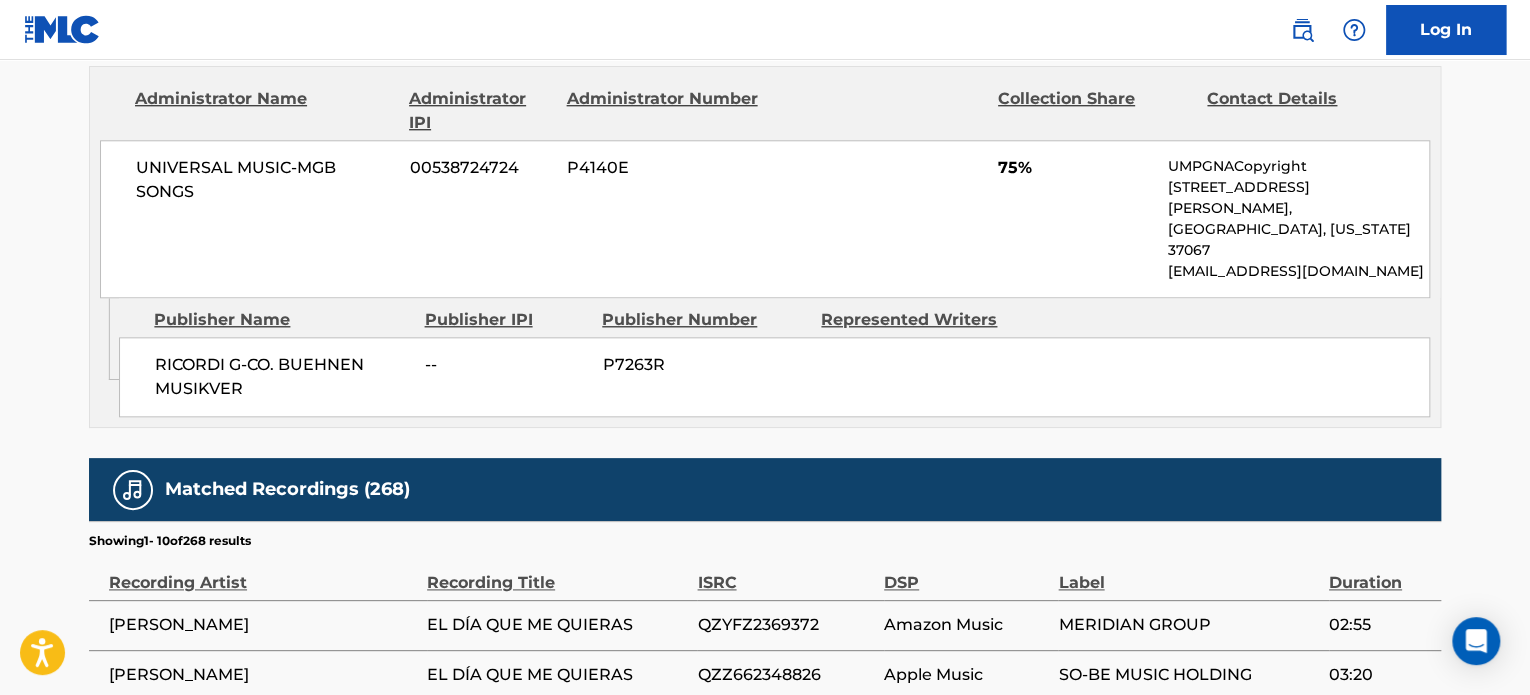 scroll, scrollTop: 1166, scrollLeft: 0, axis: vertical 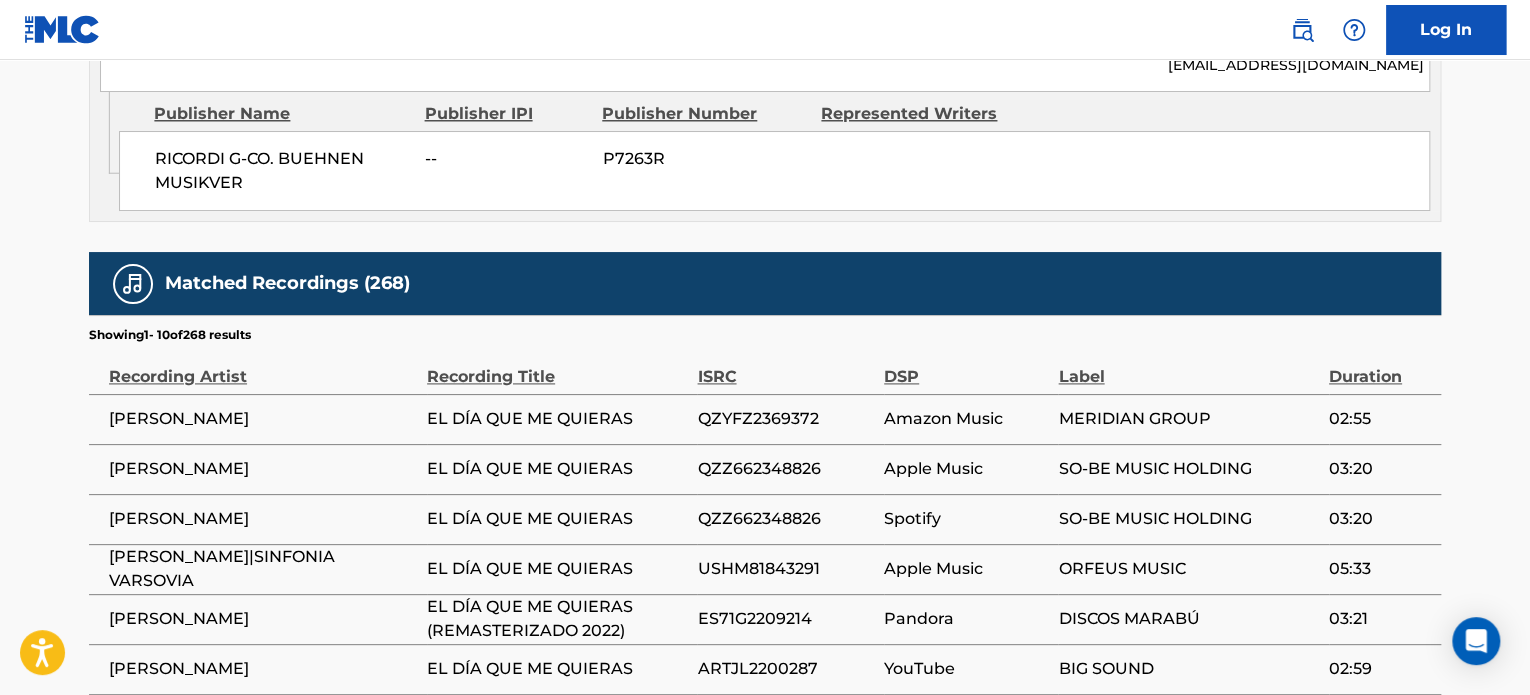 click on "RICORDI G-CO. BUEHNEN MUSIKVER -- P7263R" at bounding box center [774, 171] 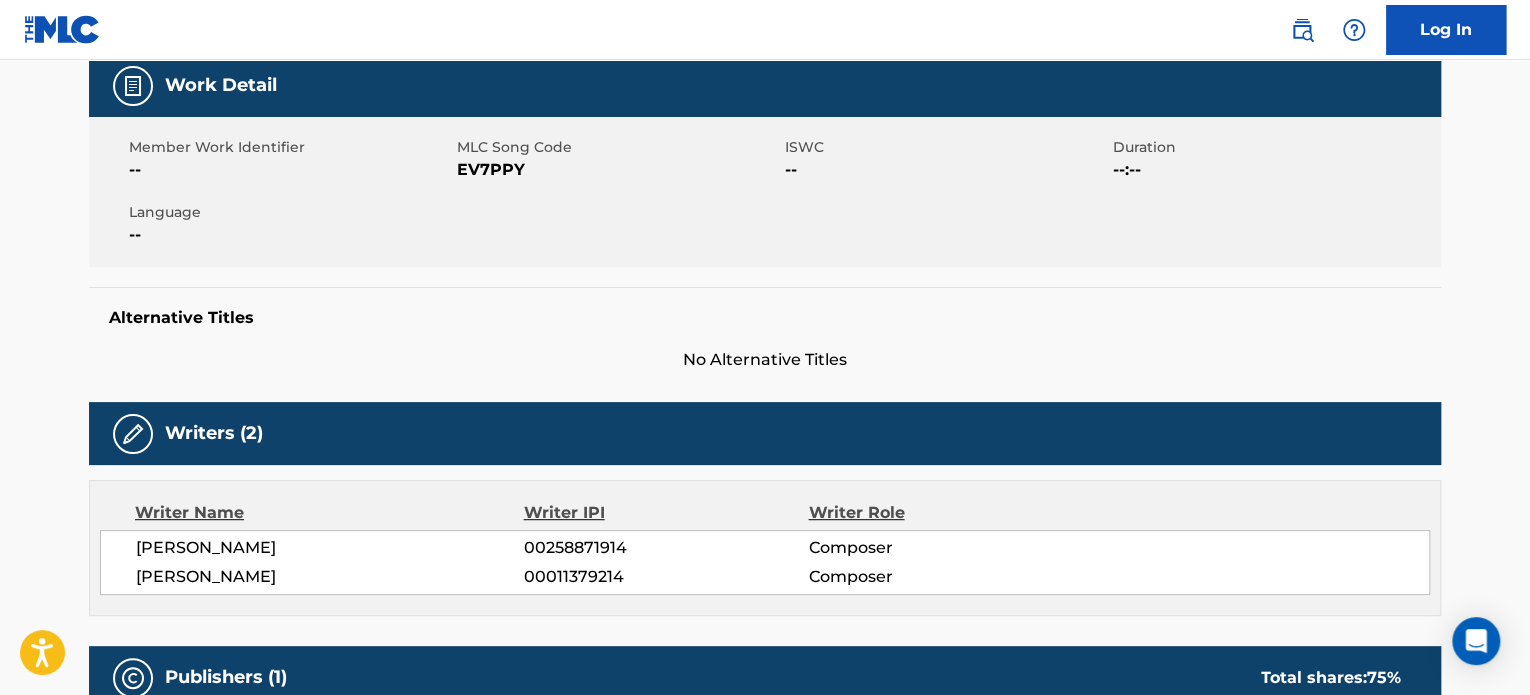 scroll, scrollTop: 0, scrollLeft: 0, axis: both 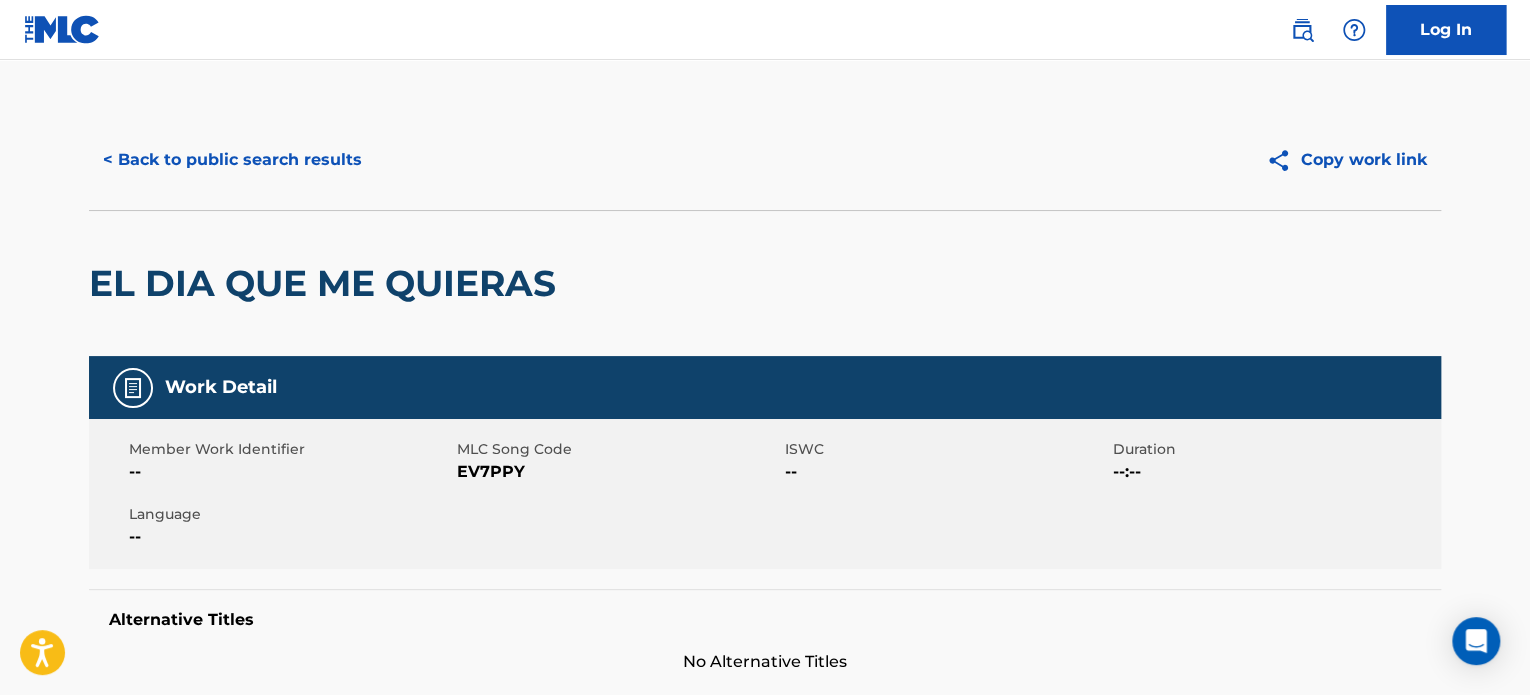 click on "< Back to public search results" at bounding box center [232, 160] 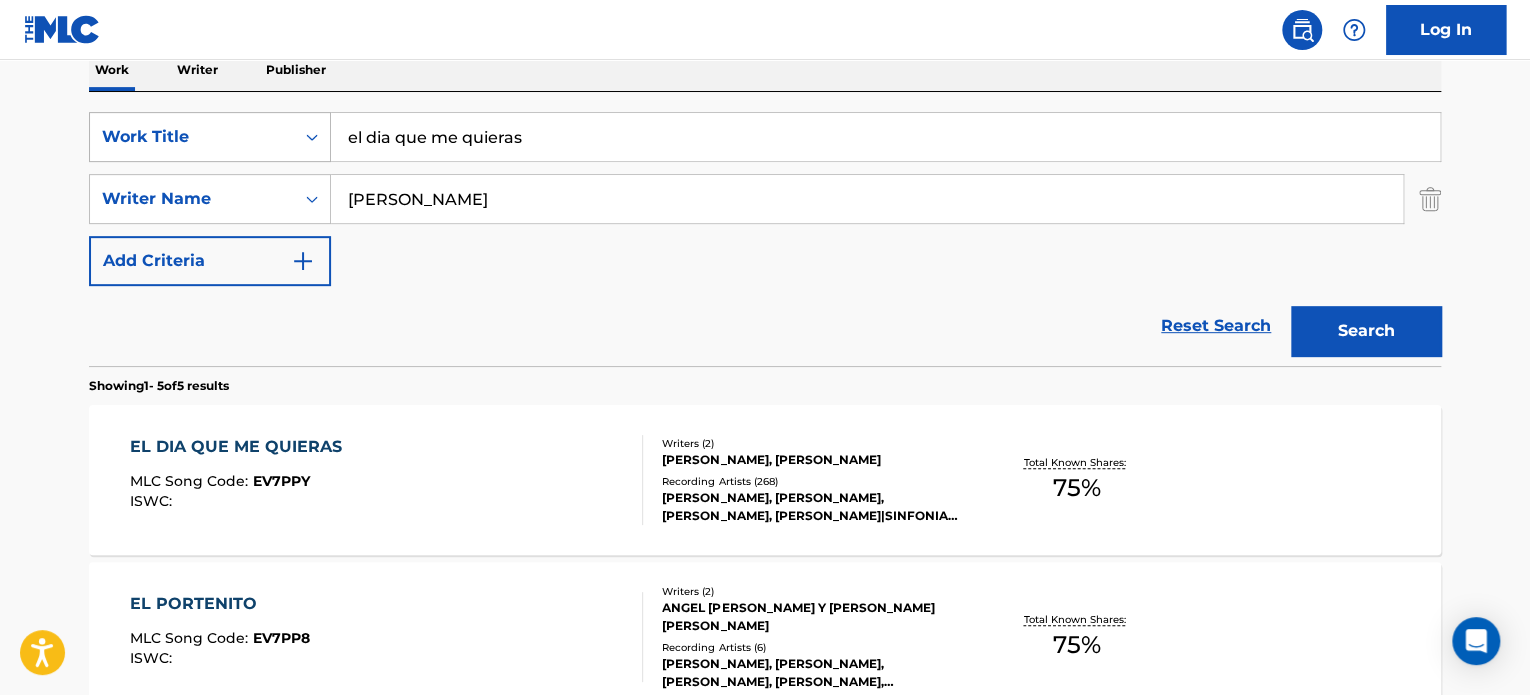 drag, startPoint x: 596, startPoint y: 130, endPoint x: 140, endPoint y: 133, distance: 456.00986 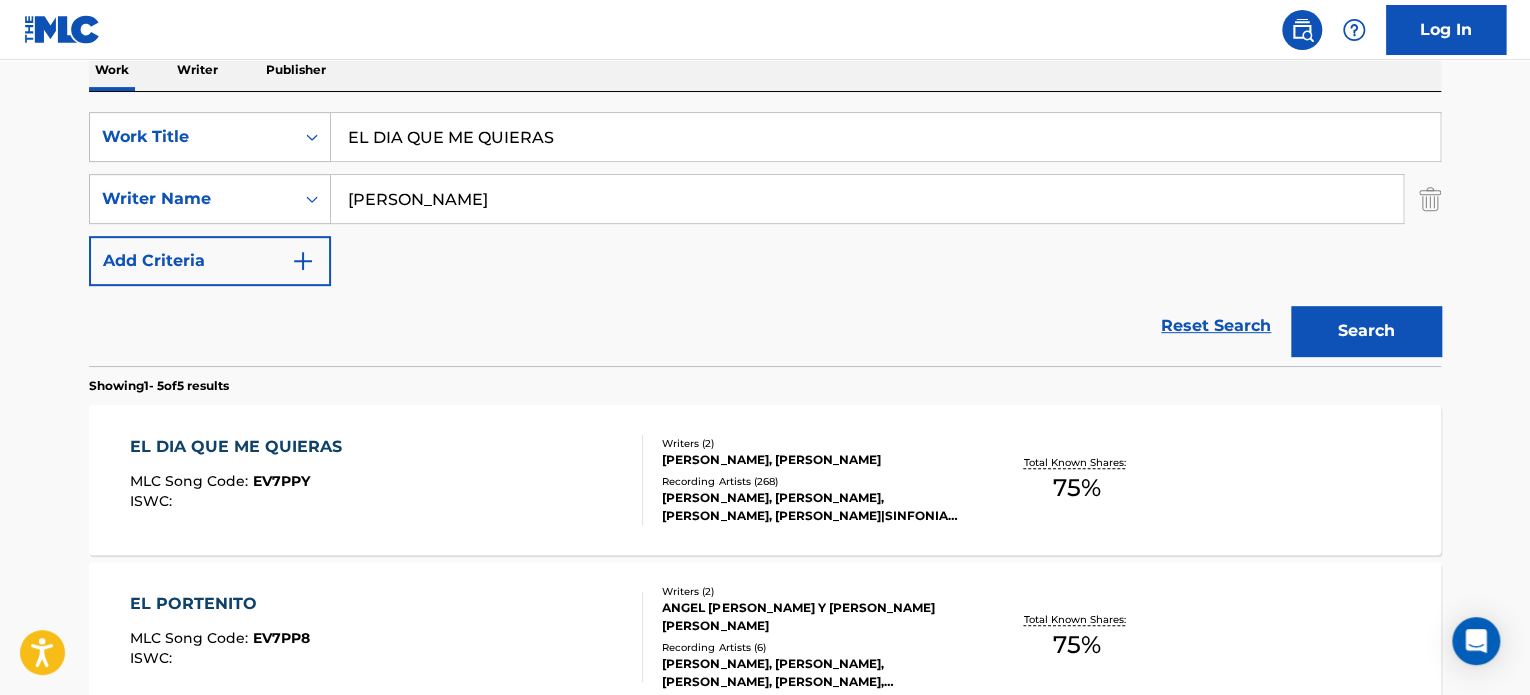 type on "EL DIA QUE ME QUIERAS" 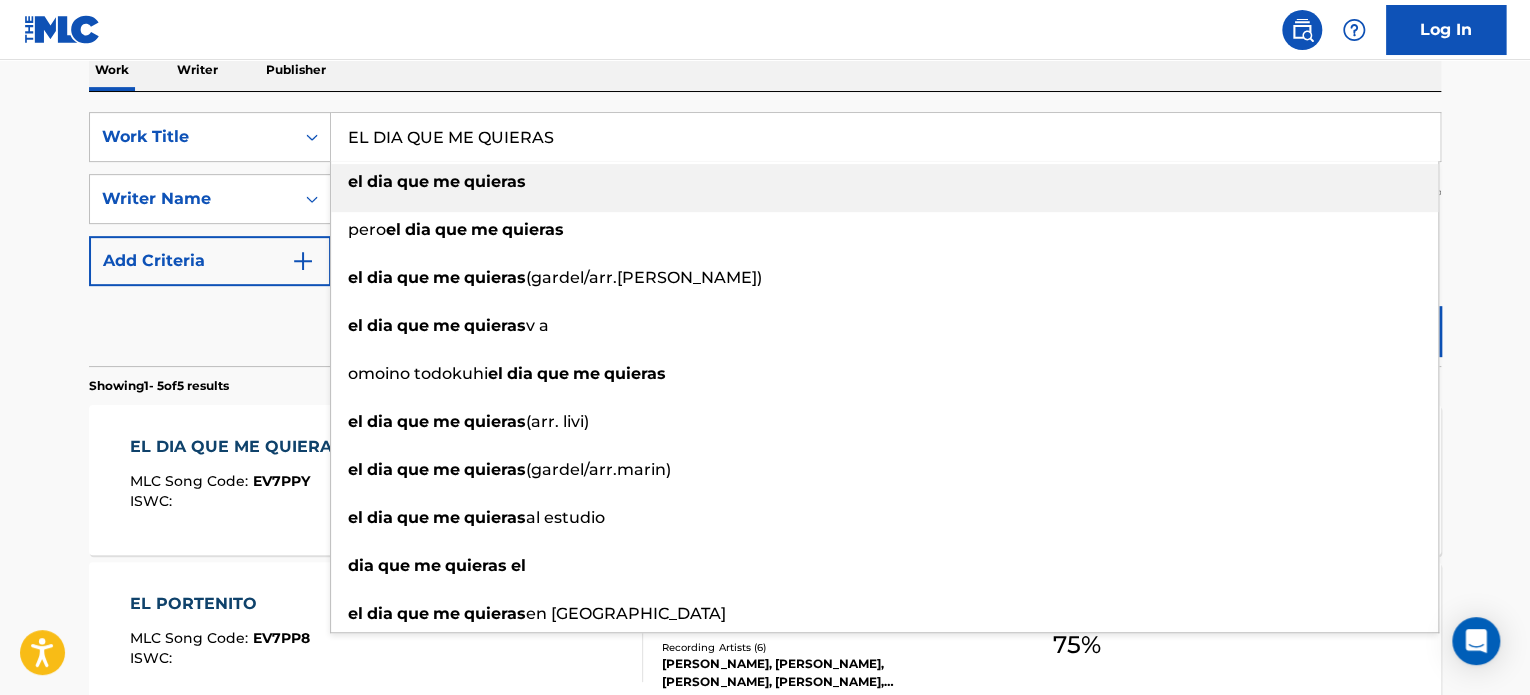 click on "The MLC Public Work Search The accuracy and completeness of The MLC's data is determined solely by our Members. It is not an authoritative source for recording information. Please   click here   for more information about the terms used in the database. Please review the Musical Works Database   Terms of Use Work Writer Publisher SearchWithCriteria791289d8-a1ff-4395-a7bc-2fe93c5fb120 Work Title EL DIA QUE ME QUIERAS el   dia   que   me   quieras pero  el   dia   que   me   quieras el   dia   que   me   quieras  (gardel/arr.[PERSON_NAME]) el   dia   que   me   quieras  v a omoino todokuhi  el   dia   que   me   quieras el   dia   que   me   quieras  (arr. livi) el   dia   que   me   quieras  ([PERSON_NAME]/arr.[PERSON_NAME]) el   dia   que   me   quieras  al estudio dia   que   me   quieras   el el   dia   que   me   quieras  en [GEOGRAPHIC_DATA] SearchWithCriteriacc3e57a3-b0ac-4c3c-a2b5-5df149b10ce2 Writer Name [PERSON_NAME] Add Criteria Reset Search Search Showing  1  -   5  of  5   results   EL DIA QUE ME QUIERAS MLC Song Code : EV7PPY :" at bounding box center [765, 507] 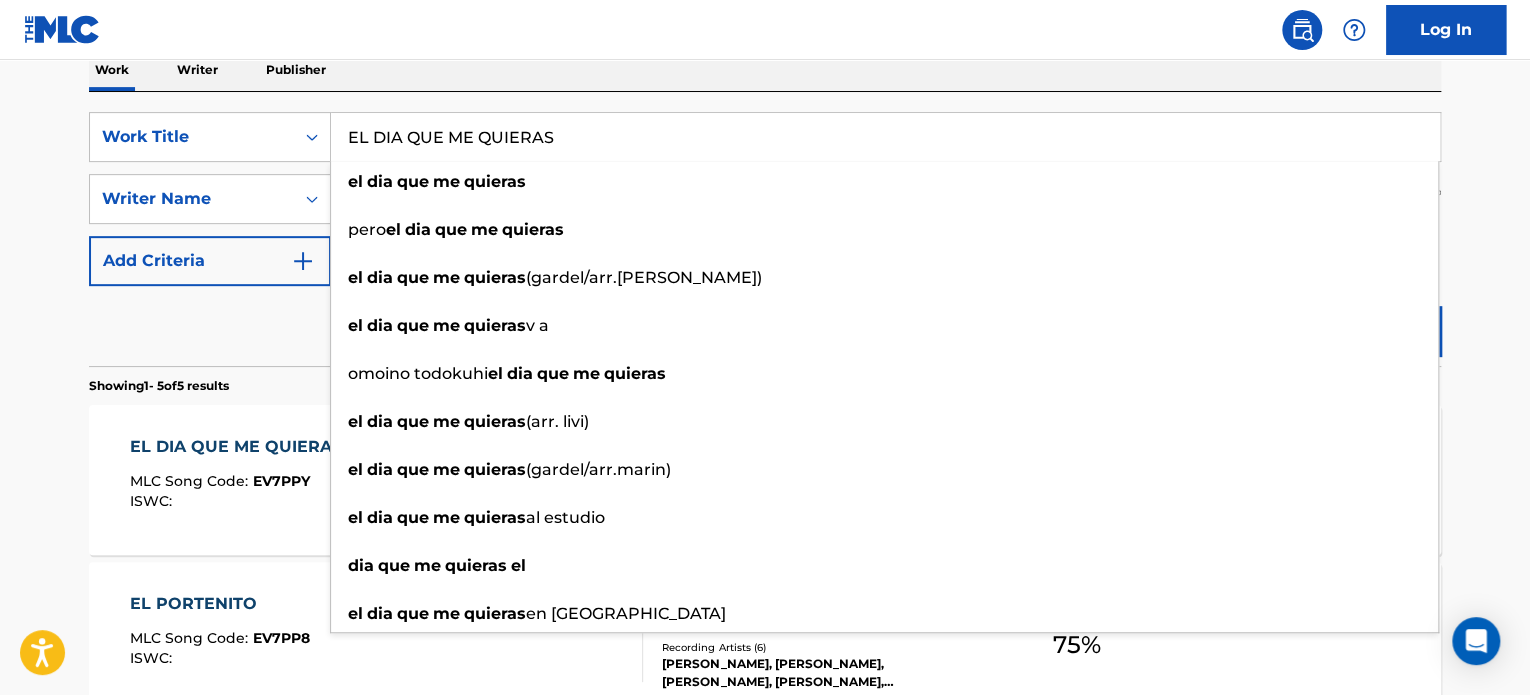 click on "Reset Search Search" at bounding box center [765, 326] 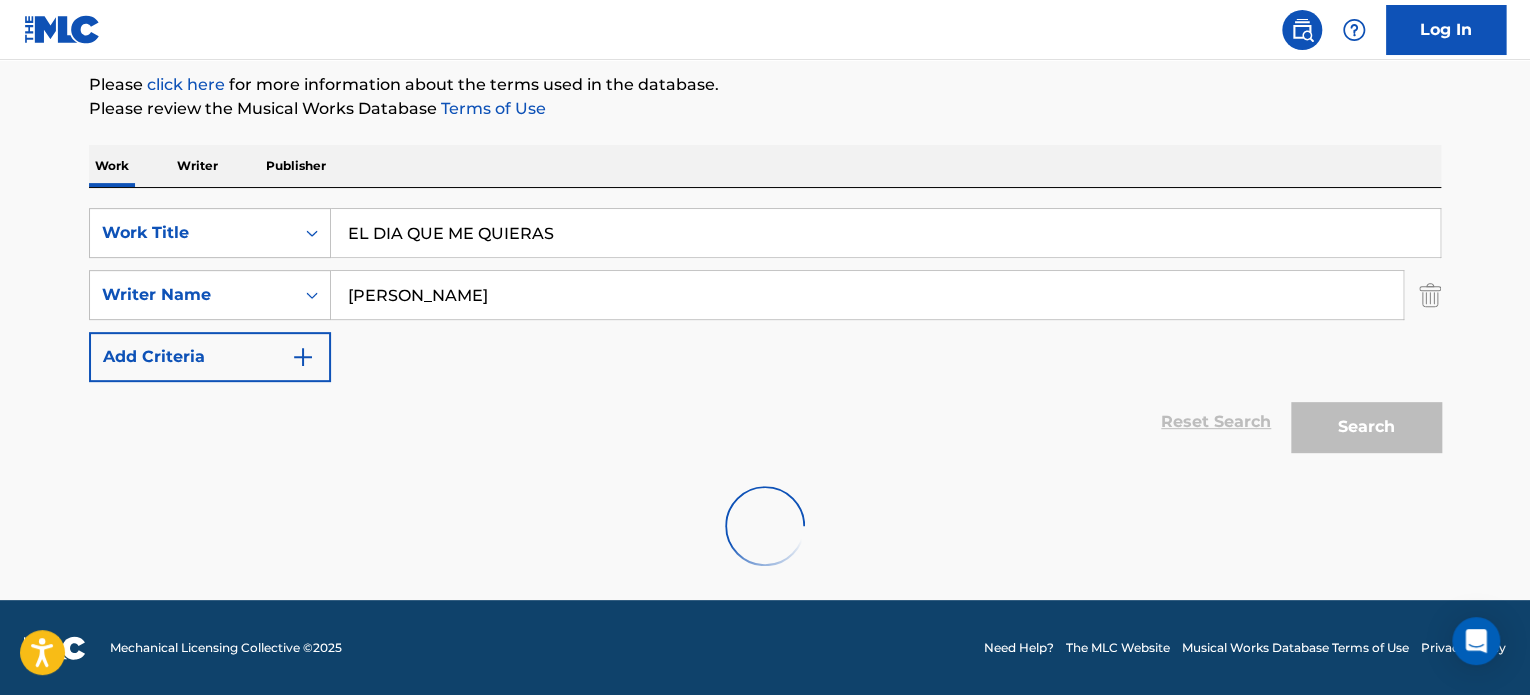 scroll, scrollTop: 333, scrollLeft: 0, axis: vertical 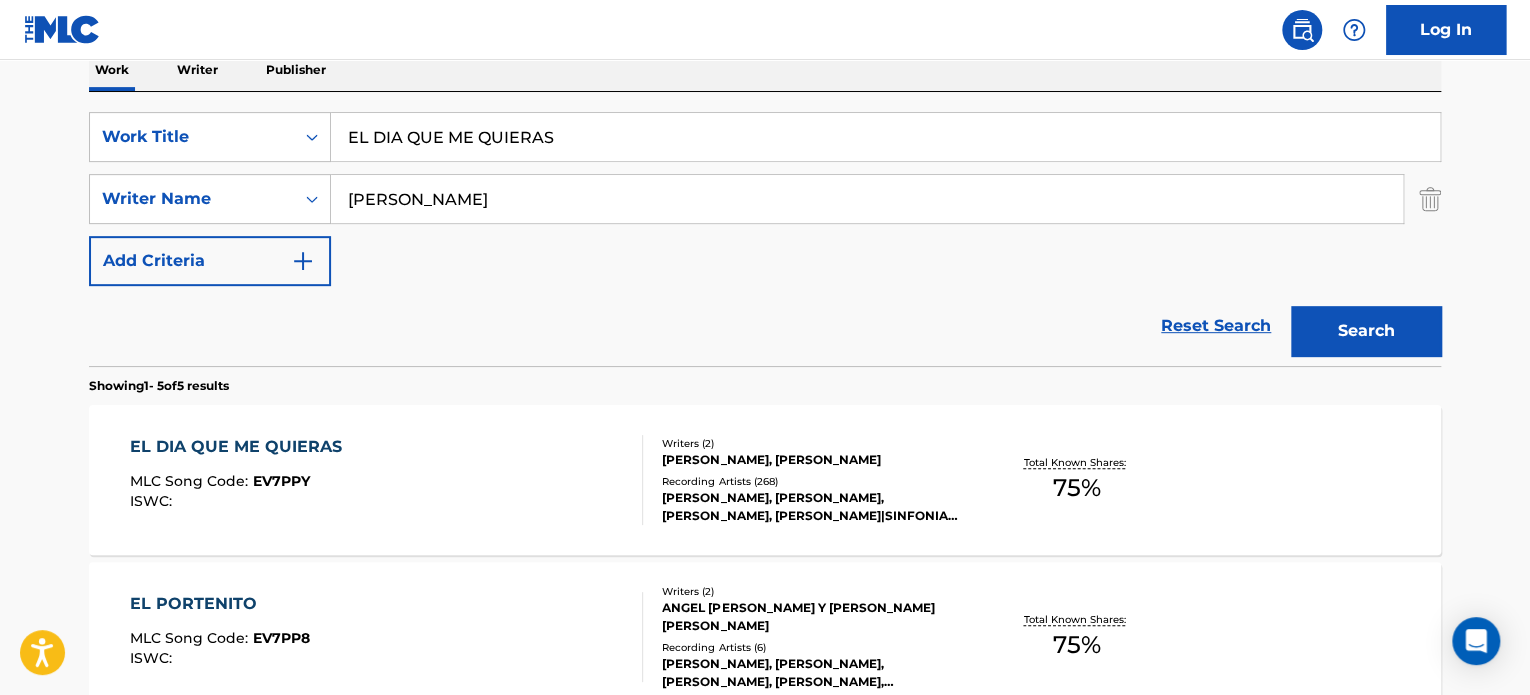 click on "[PERSON_NAME]" at bounding box center (867, 199) 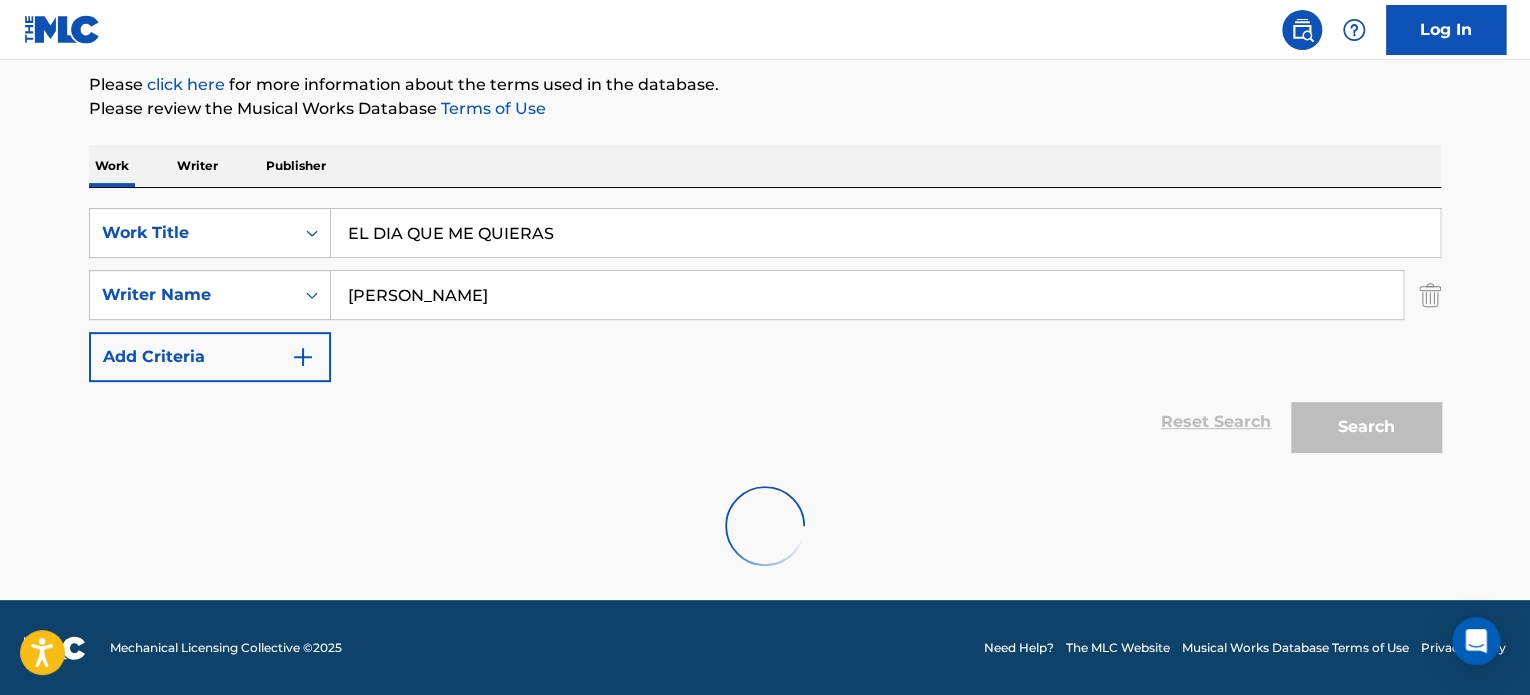 scroll, scrollTop: 333, scrollLeft: 0, axis: vertical 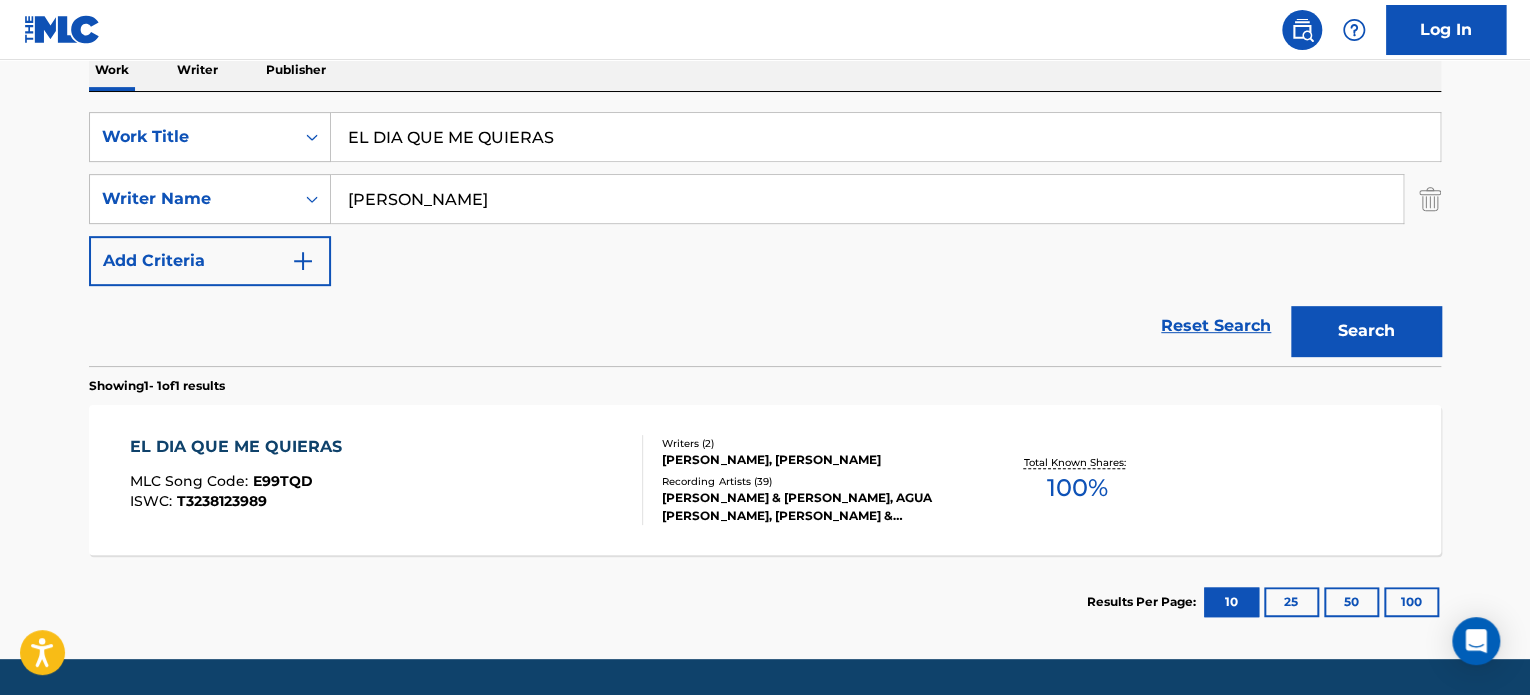 click on "Writers ( 2 ) [PERSON_NAME], [PERSON_NAME] Recording Artists ( 39 ) [PERSON_NAME] & [PERSON_NAME], AGUA [PERSON_NAME], [PERSON_NAME] & CAMERATA BARILOCHE, [PERSON_NAME], RELAXING PIANO MAN" at bounding box center (803, 480) 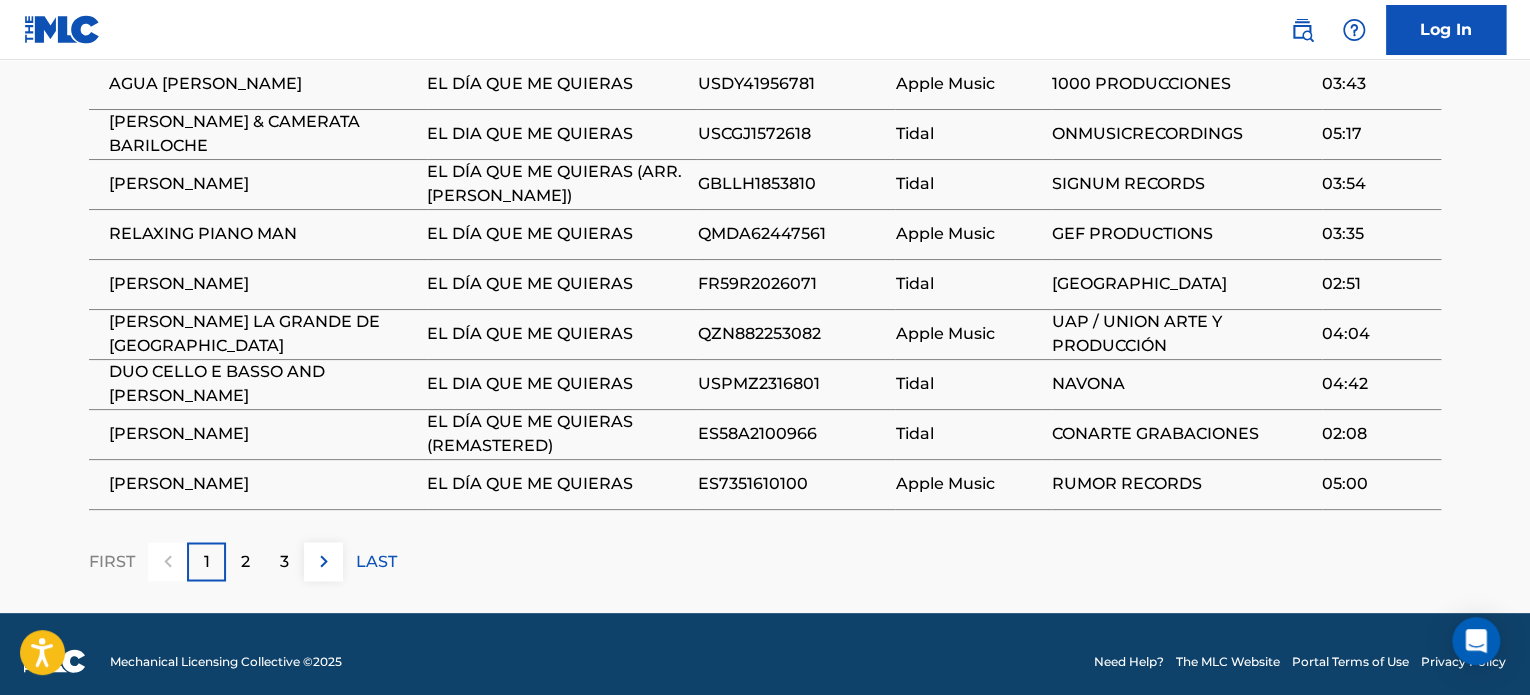 scroll, scrollTop: 1387, scrollLeft: 0, axis: vertical 